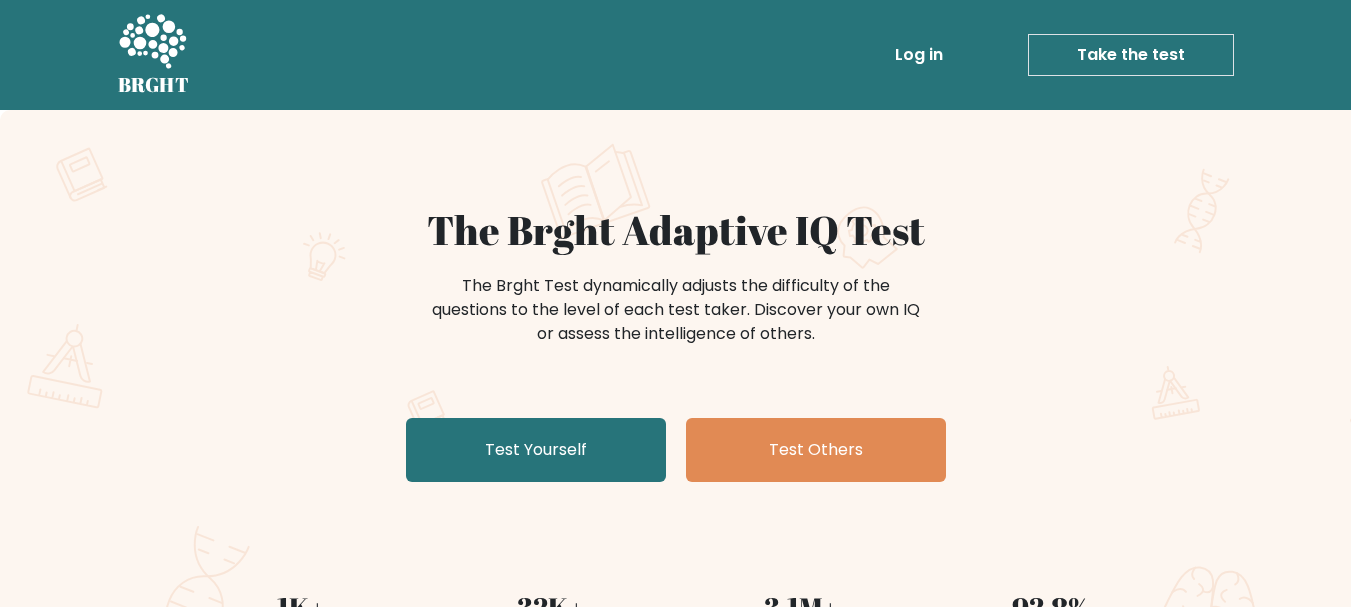 scroll, scrollTop: 0, scrollLeft: 0, axis: both 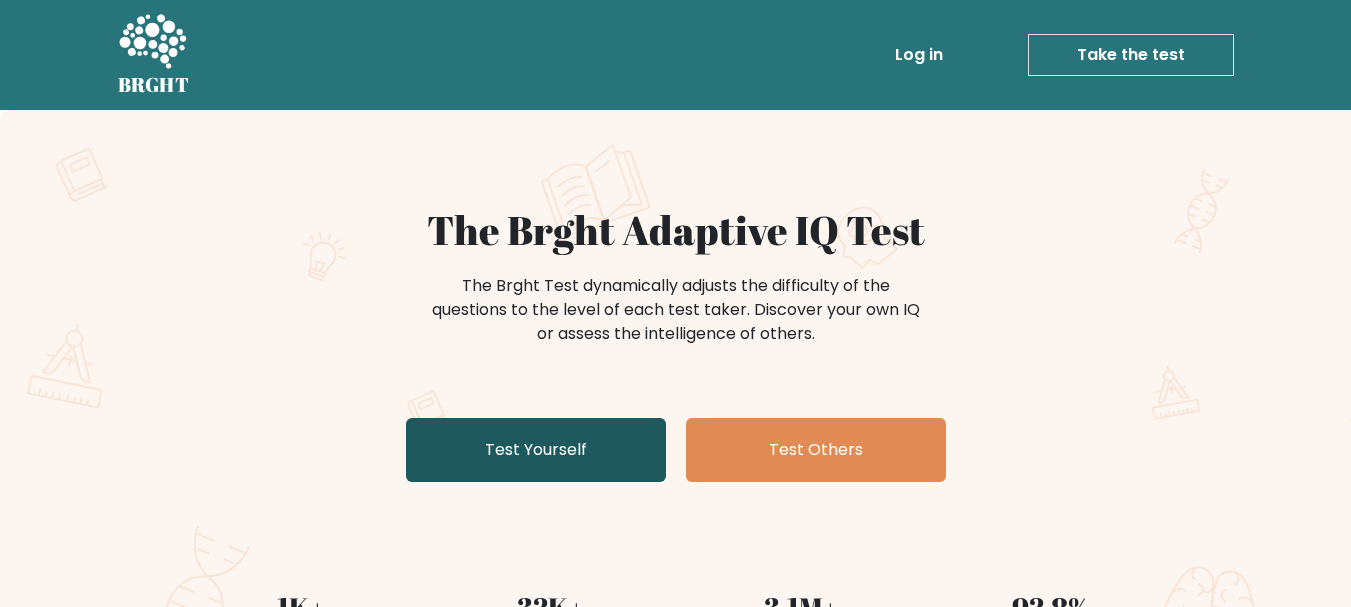 click on "Test Yourself" at bounding box center [536, 450] 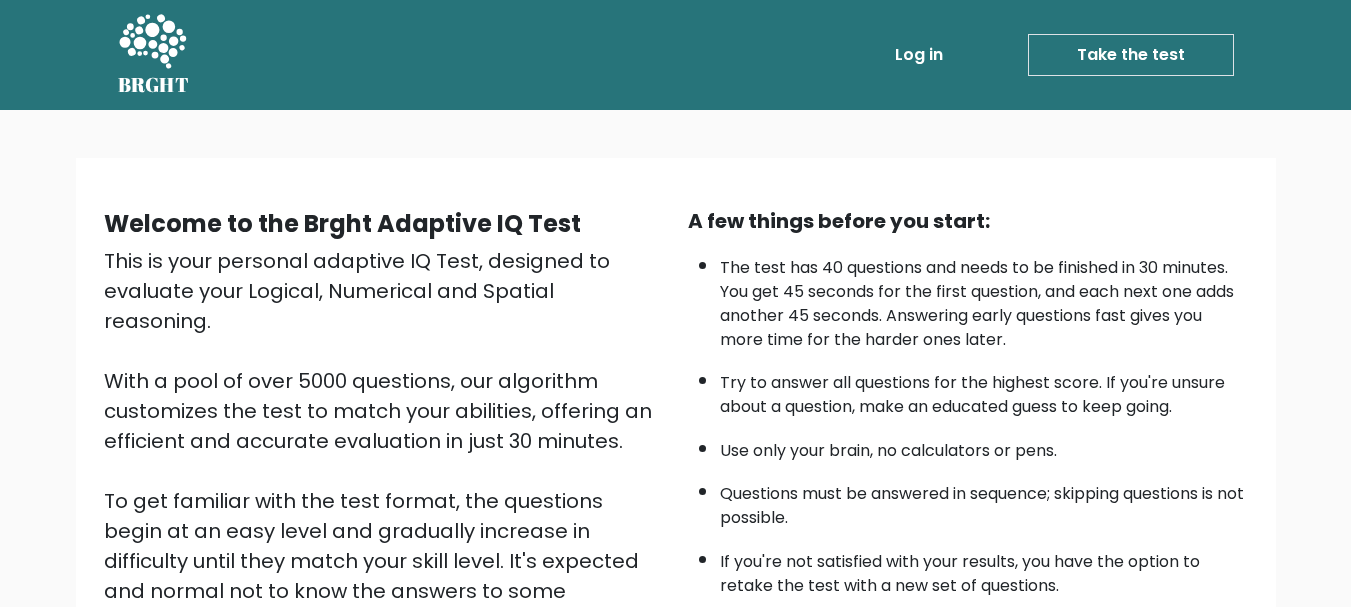 scroll, scrollTop: 309, scrollLeft: 0, axis: vertical 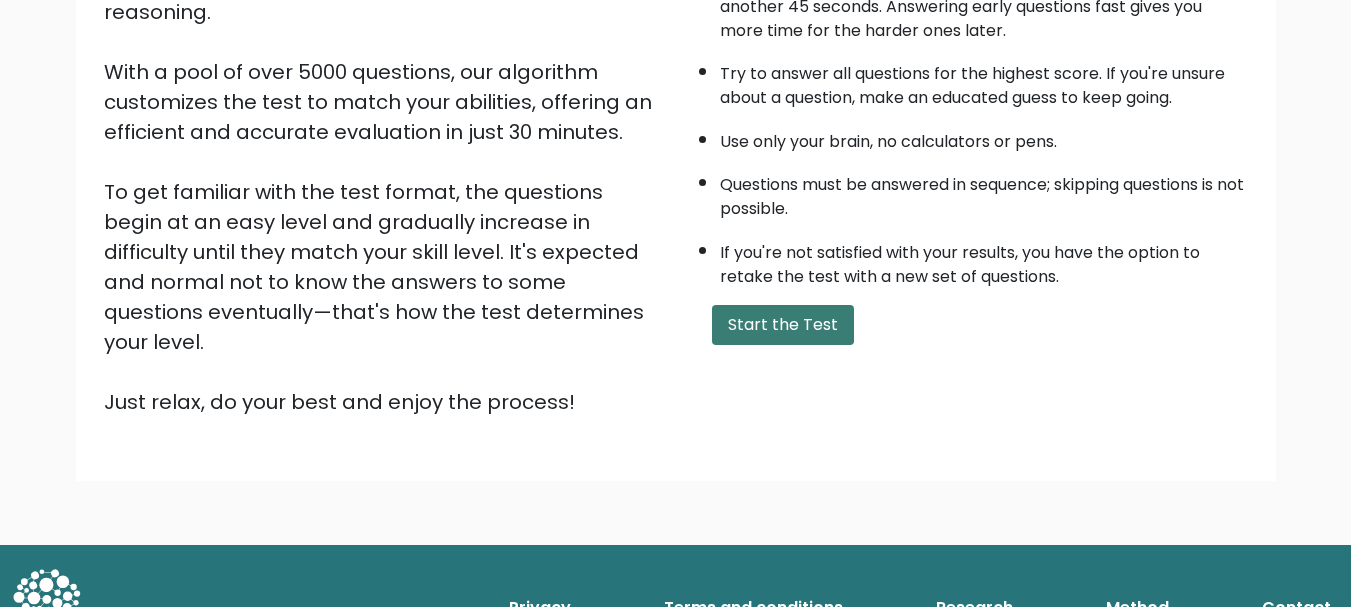click on "Start the Test" at bounding box center (783, 325) 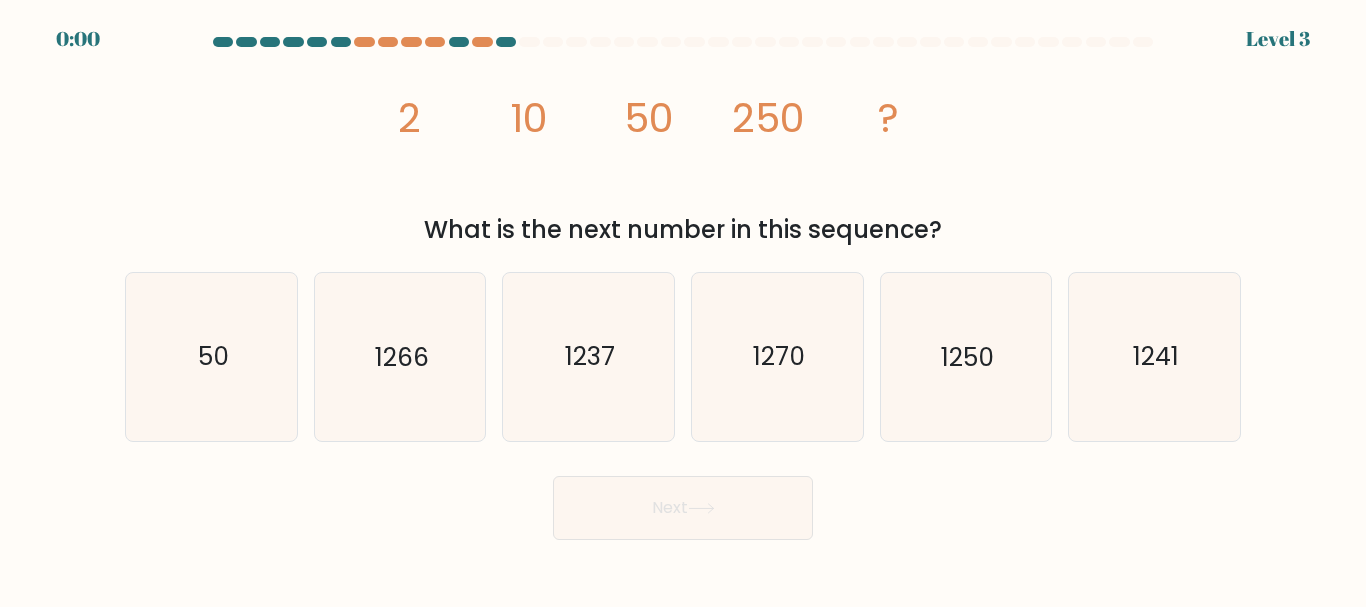 scroll, scrollTop: 0, scrollLeft: 0, axis: both 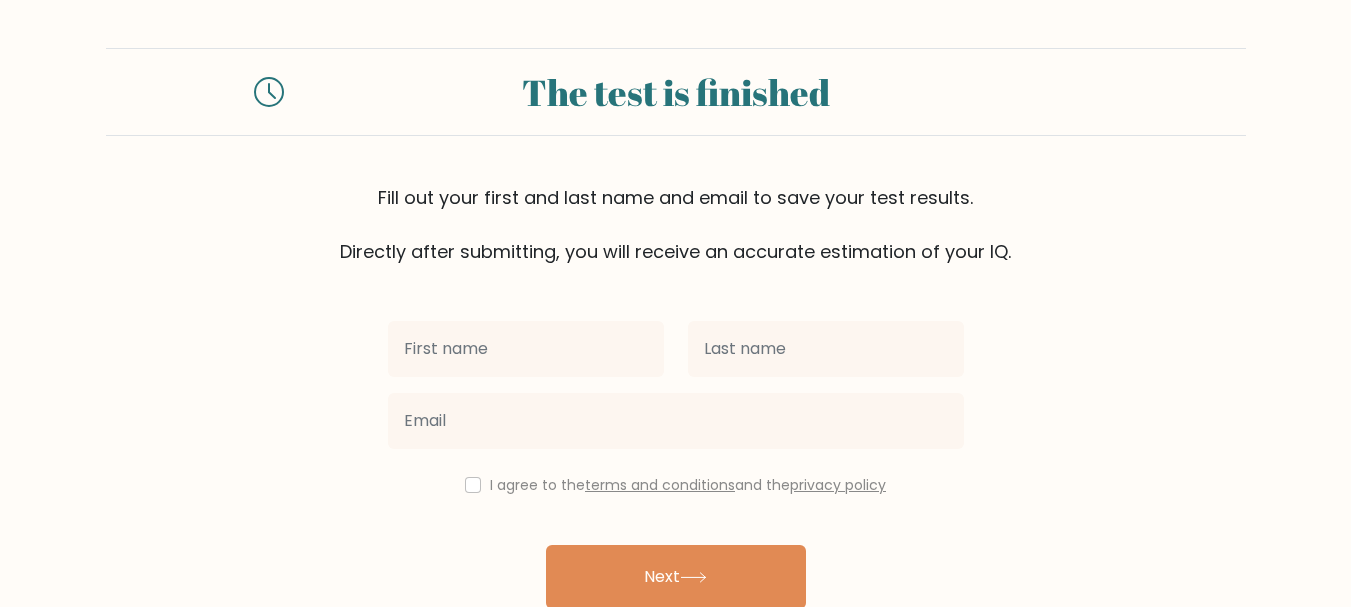 drag, startPoint x: 733, startPoint y: 4, endPoint x: 637, endPoint y: 73, distance: 118.224365 